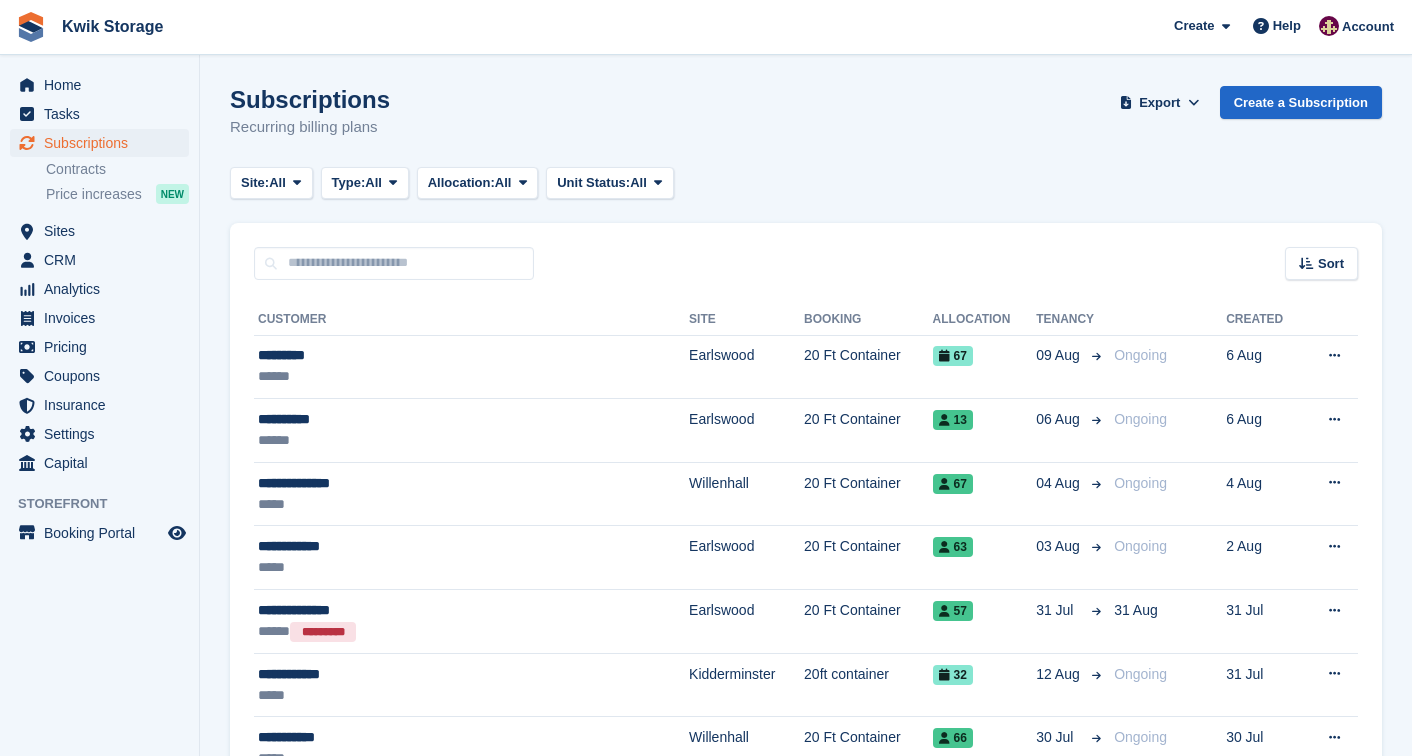 scroll, scrollTop: 0, scrollLeft: 0, axis: both 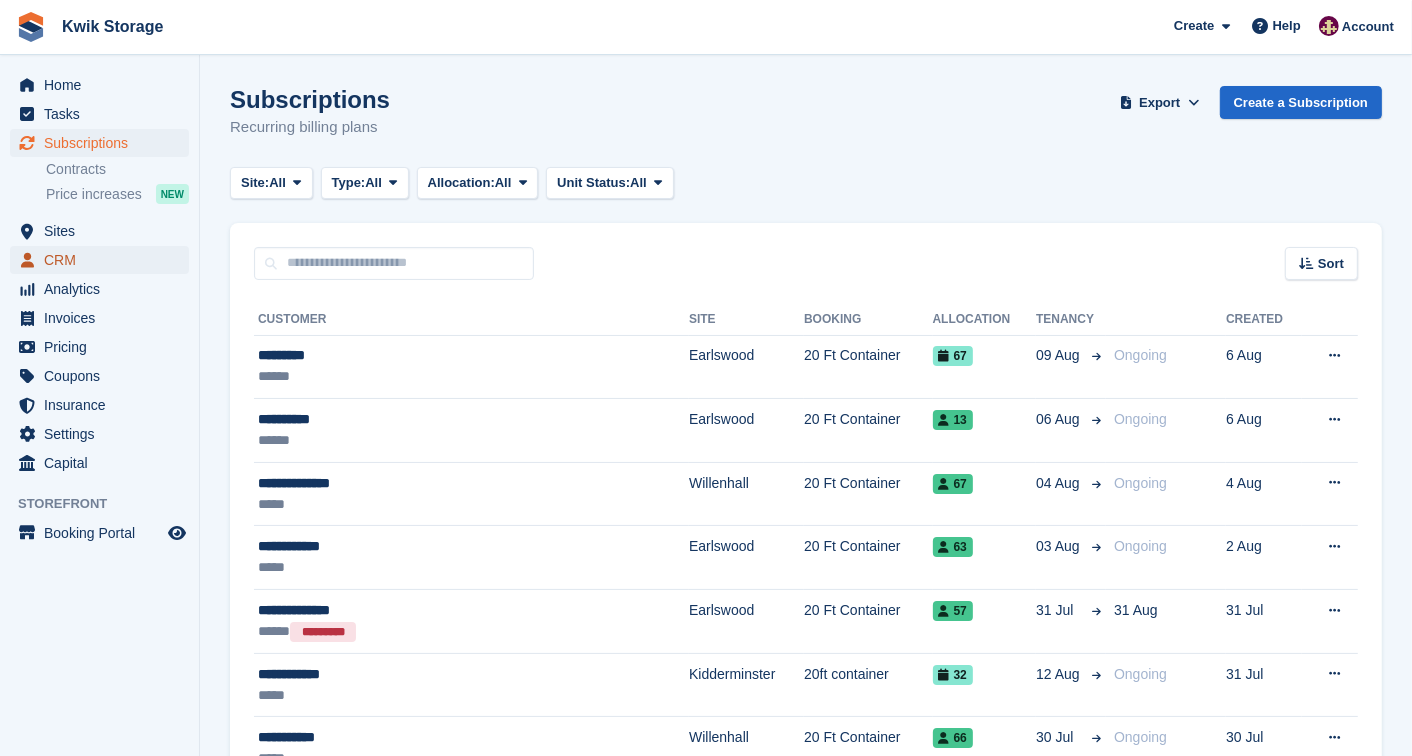 click on "CRM" at bounding box center [104, 260] 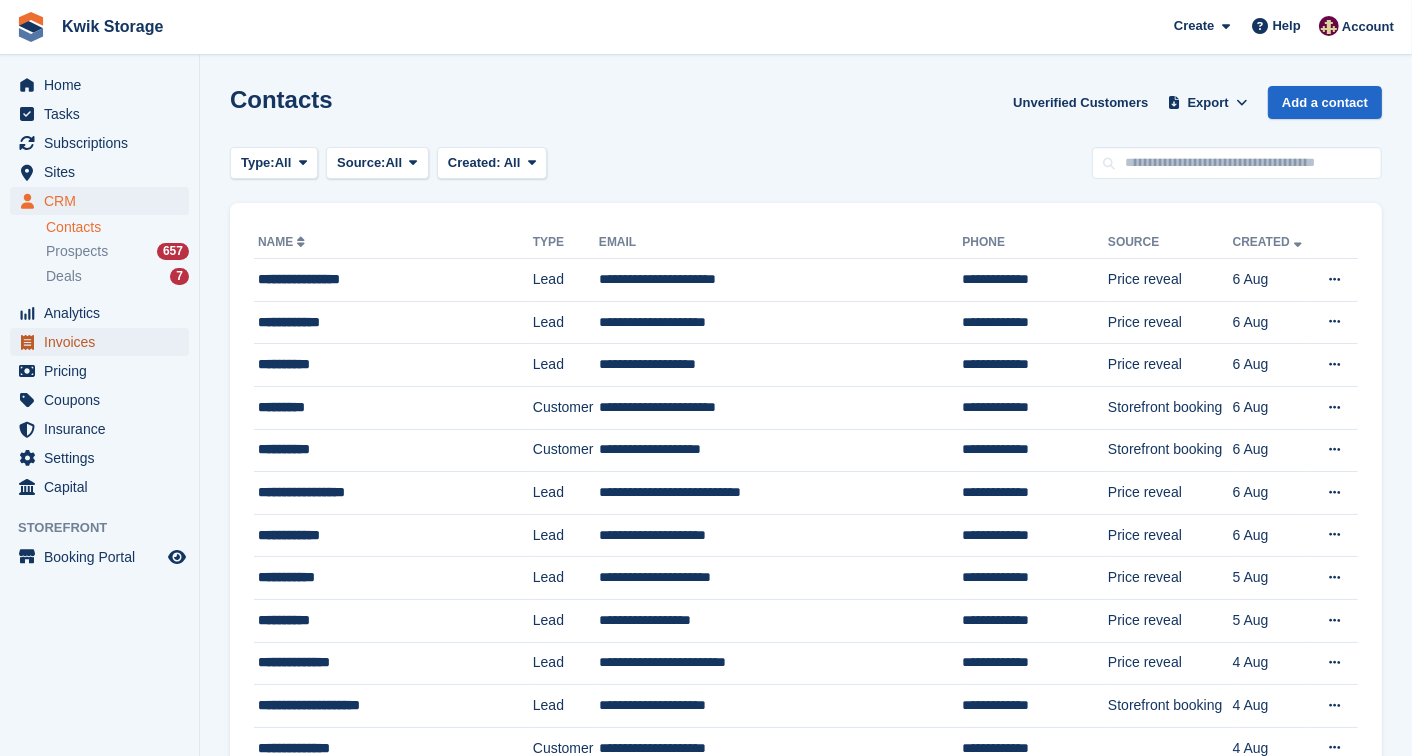 click on "Invoices" at bounding box center (104, 342) 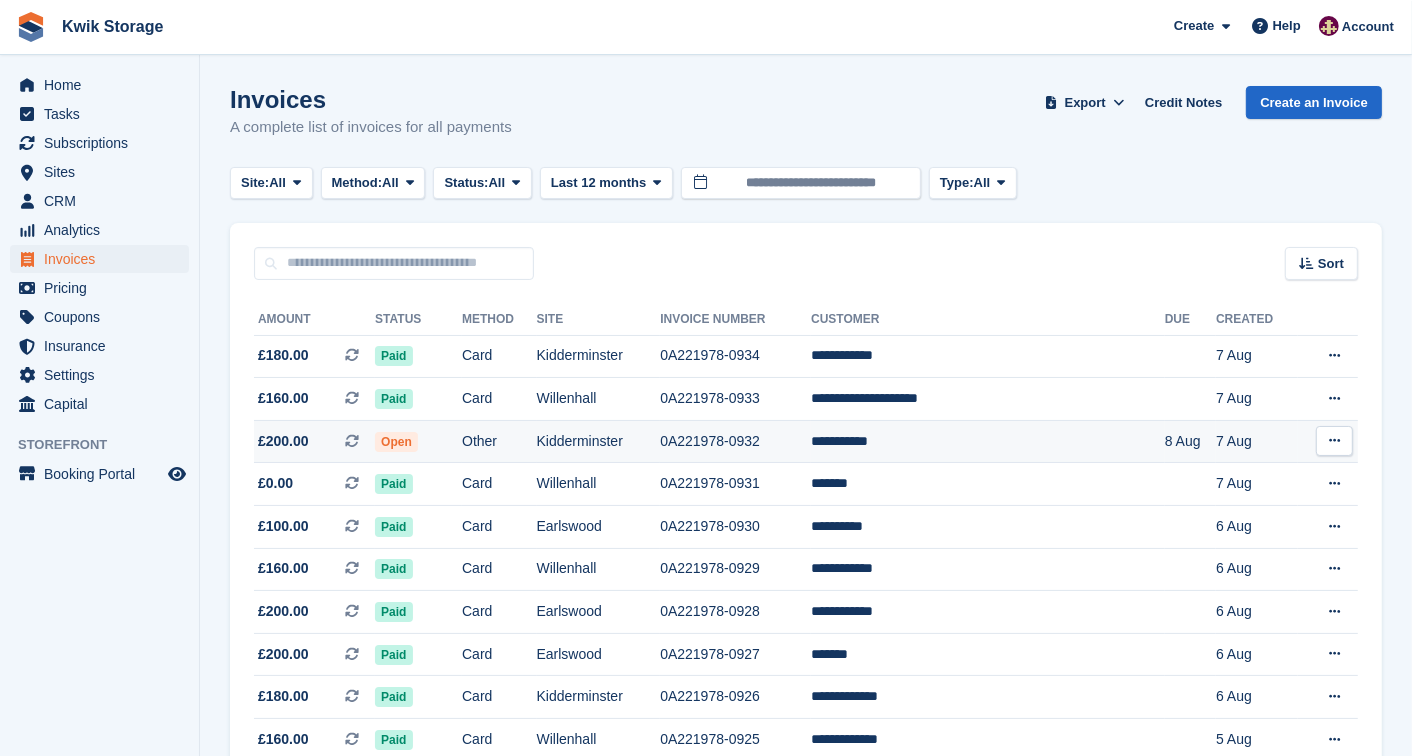 click on "£200.00
This is a recurring subscription invoice." at bounding box center (314, 441) 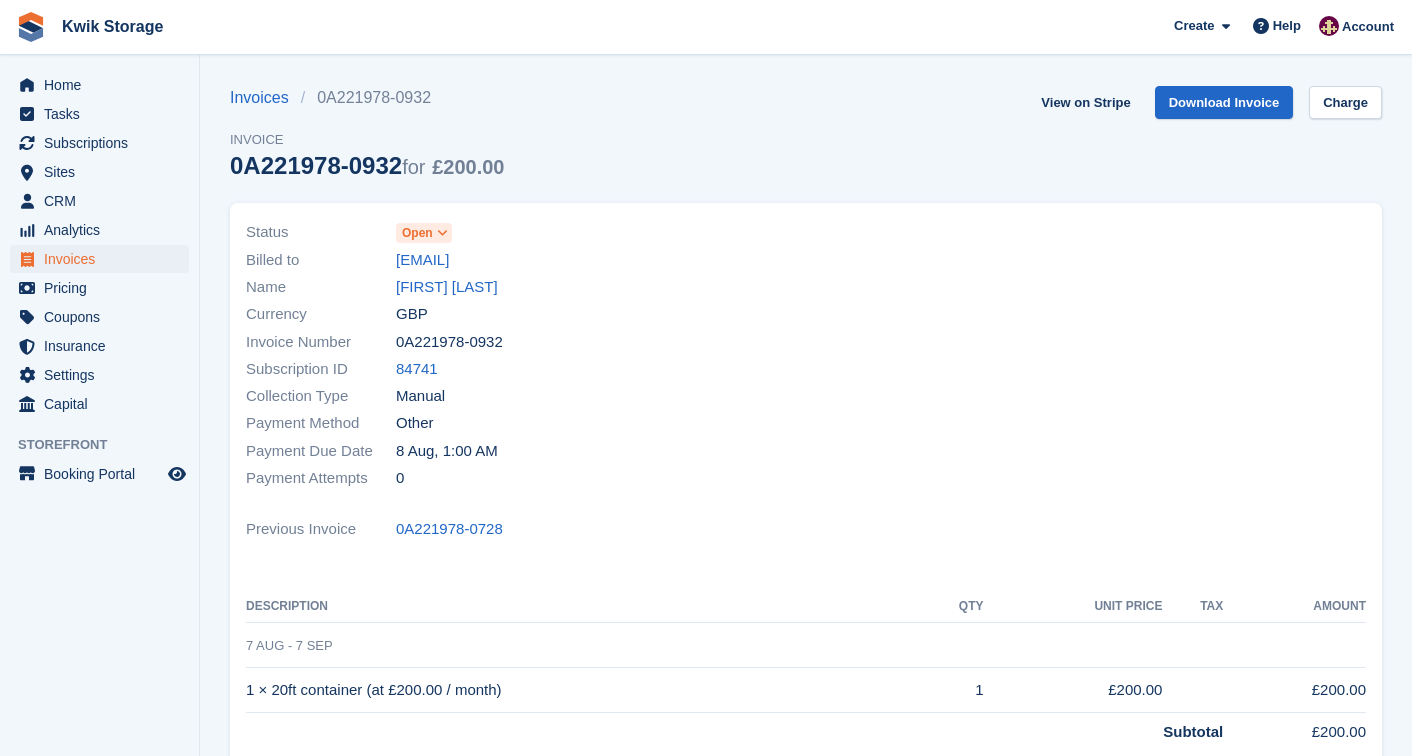 scroll, scrollTop: 0, scrollLeft: 0, axis: both 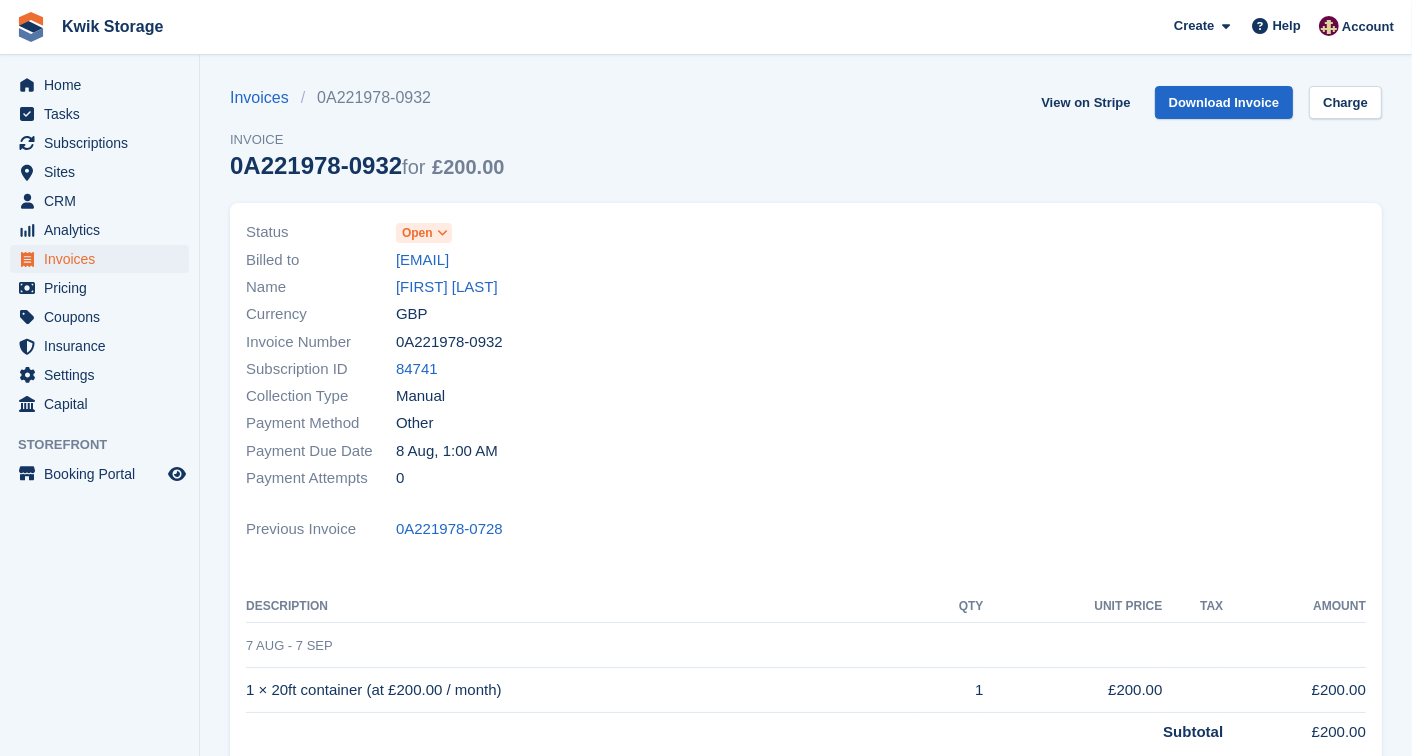 click on "Open" at bounding box center [417, 233] 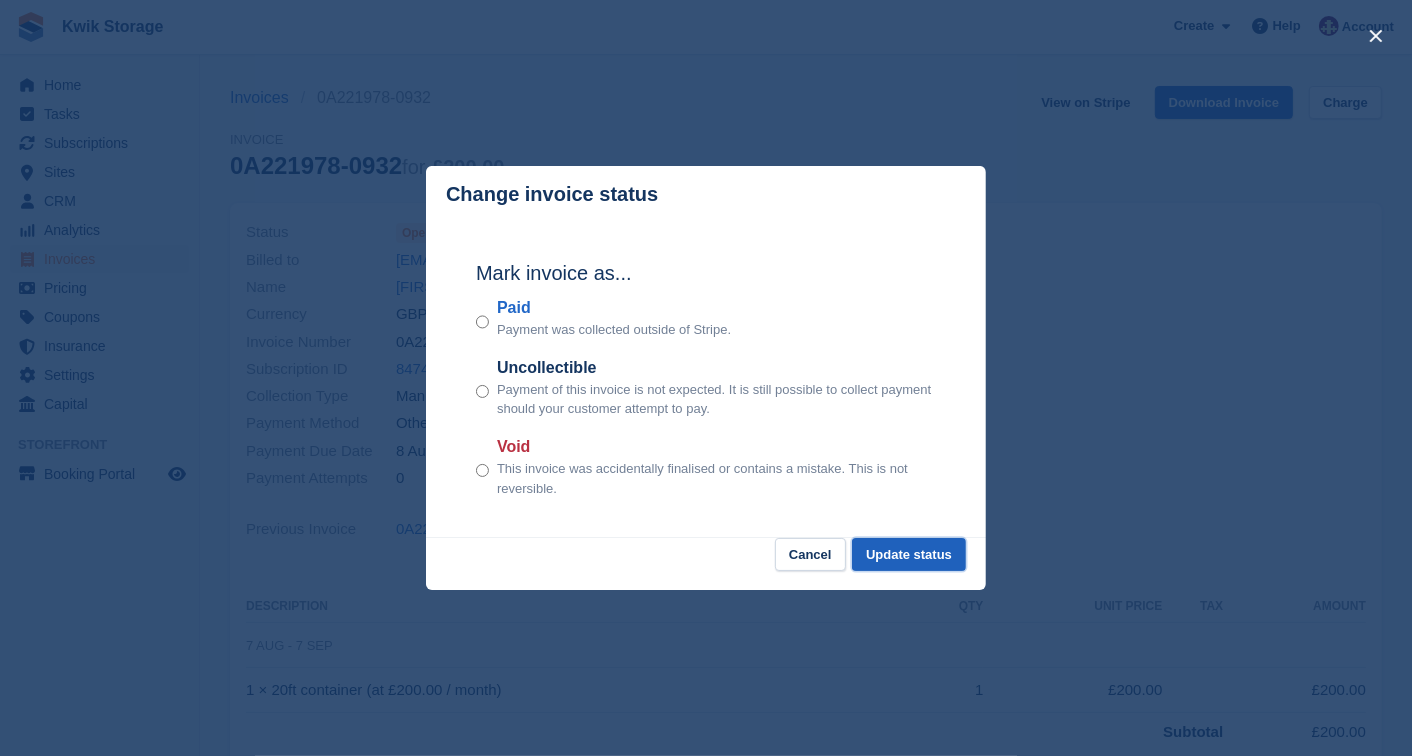 click on "Update status" at bounding box center (909, 554) 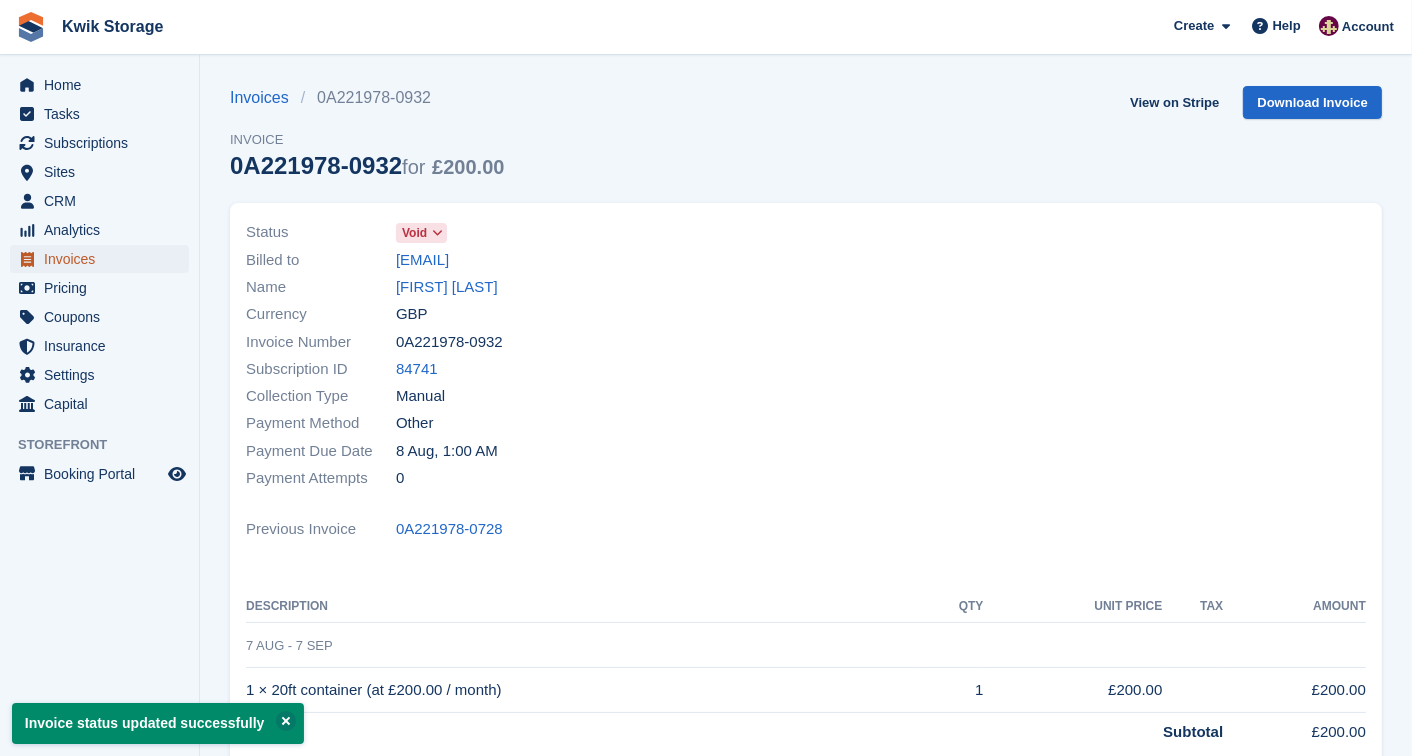 click on "Invoices" at bounding box center [104, 259] 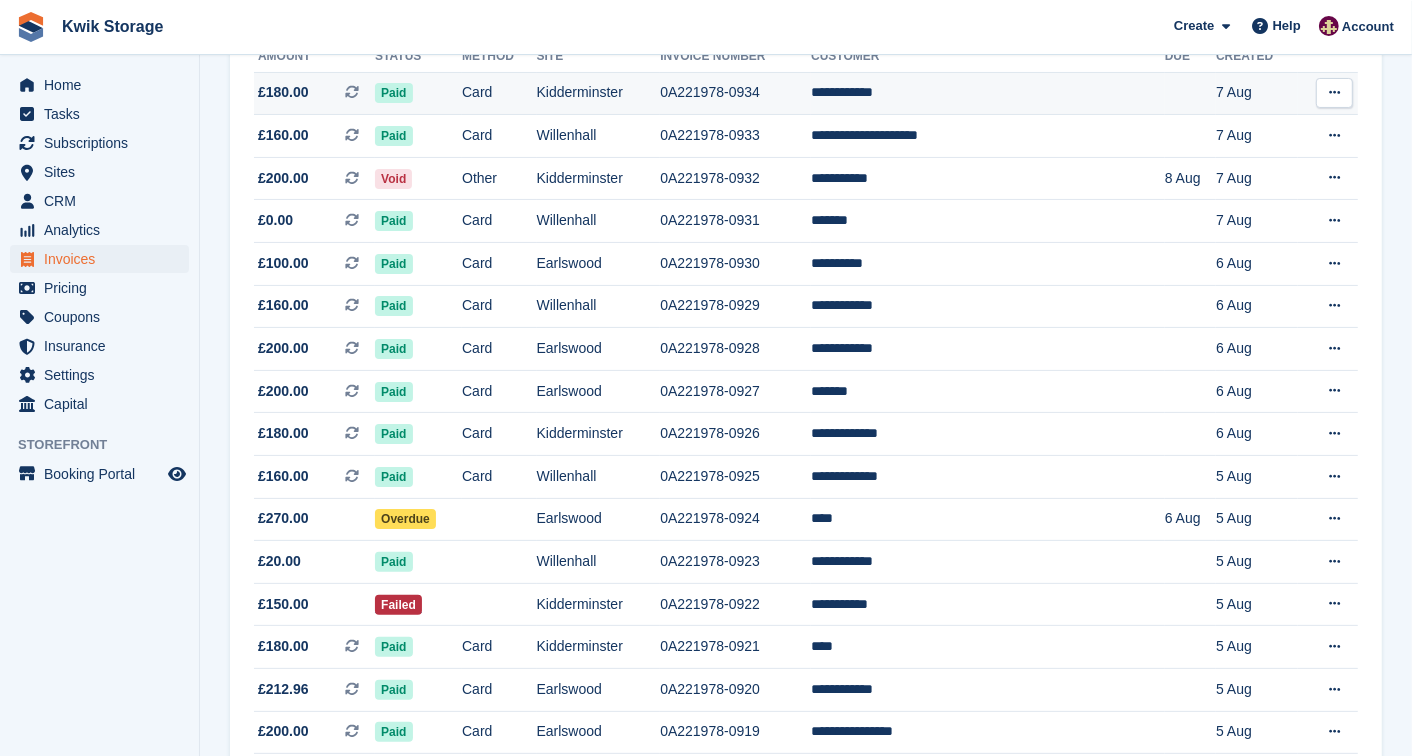 scroll, scrollTop: 266, scrollLeft: 0, axis: vertical 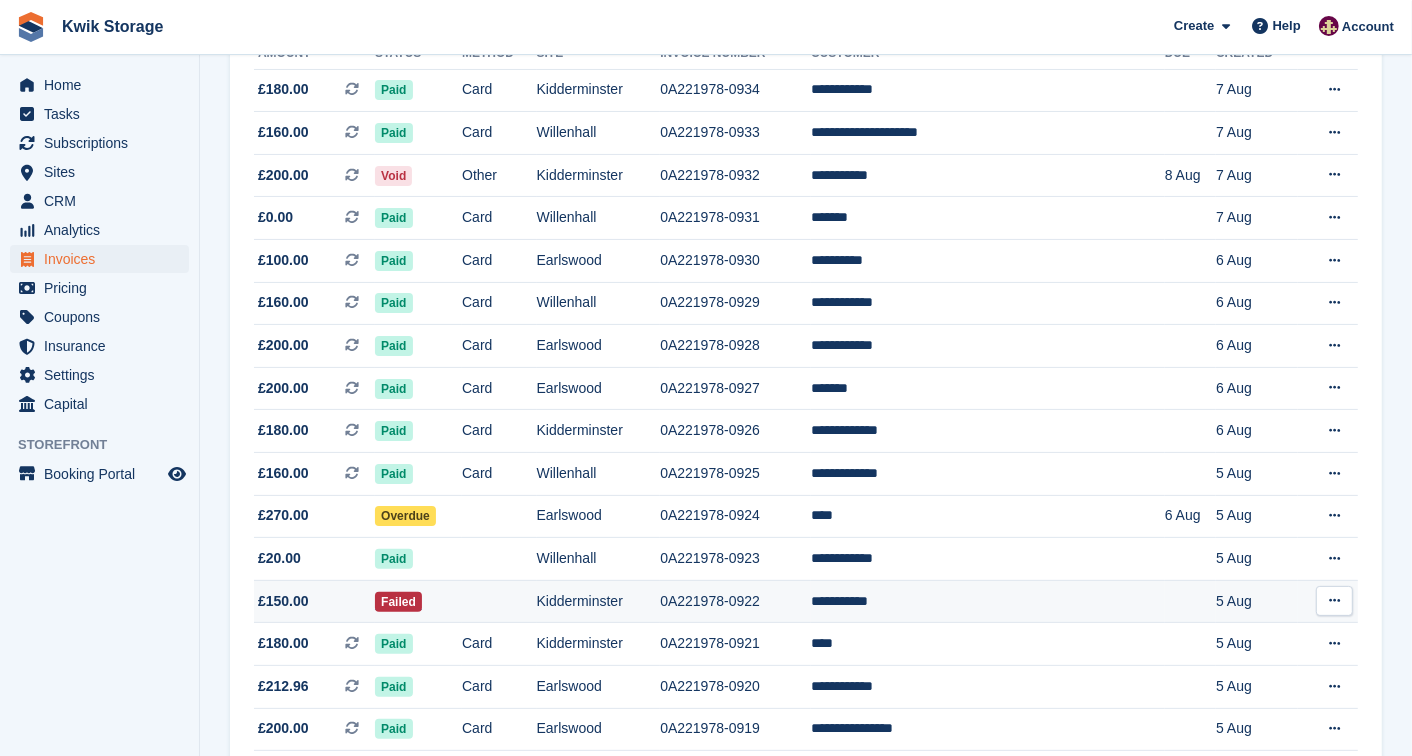 click on "£150.00" at bounding box center (314, 601) 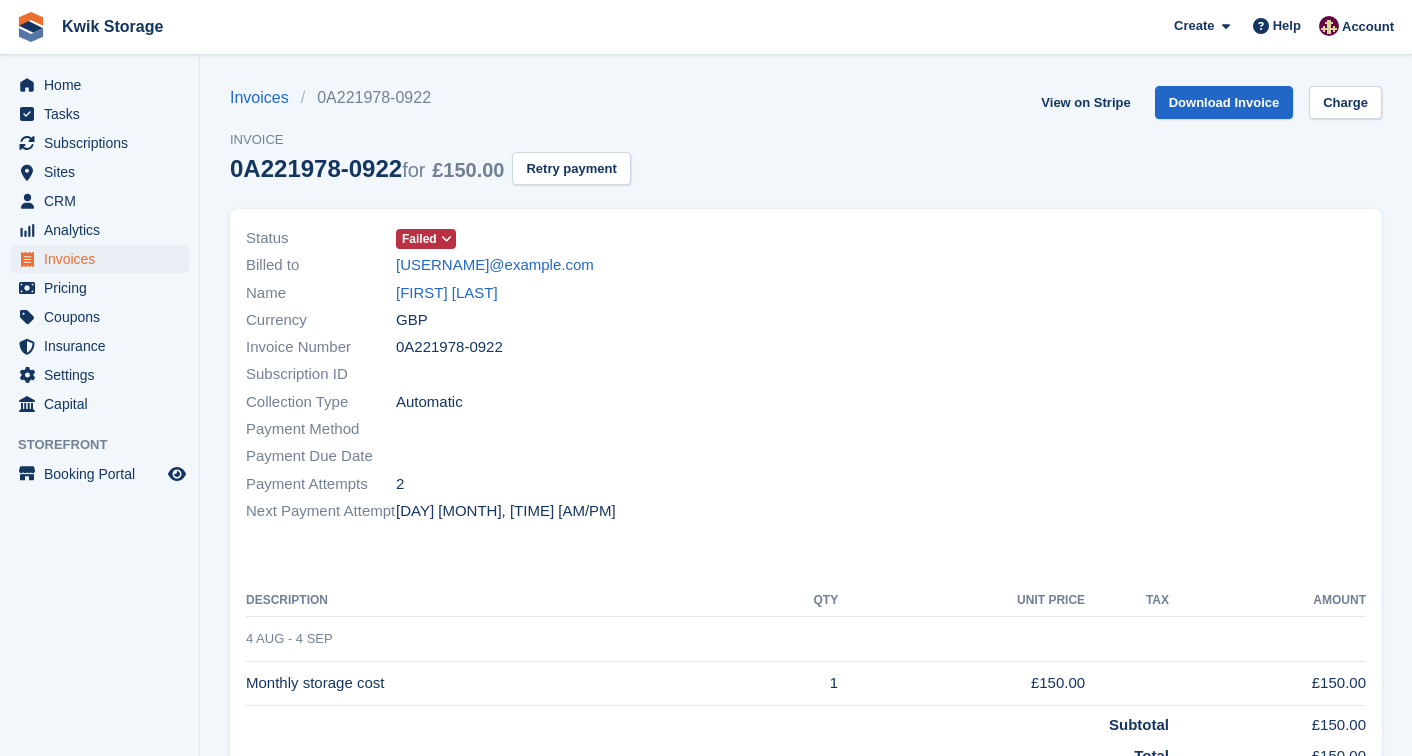 scroll, scrollTop: 0, scrollLeft: 0, axis: both 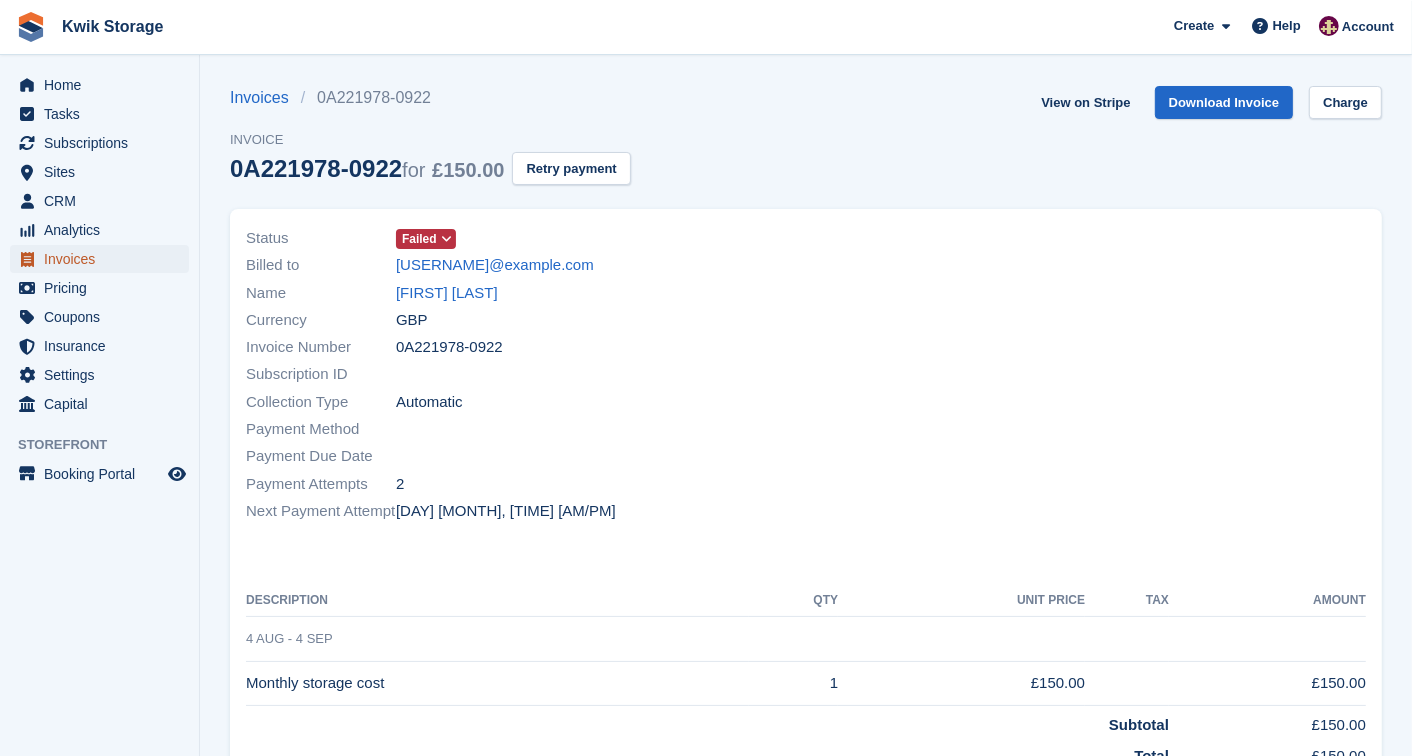 click on "Invoices" at bounding box center (104, 259) 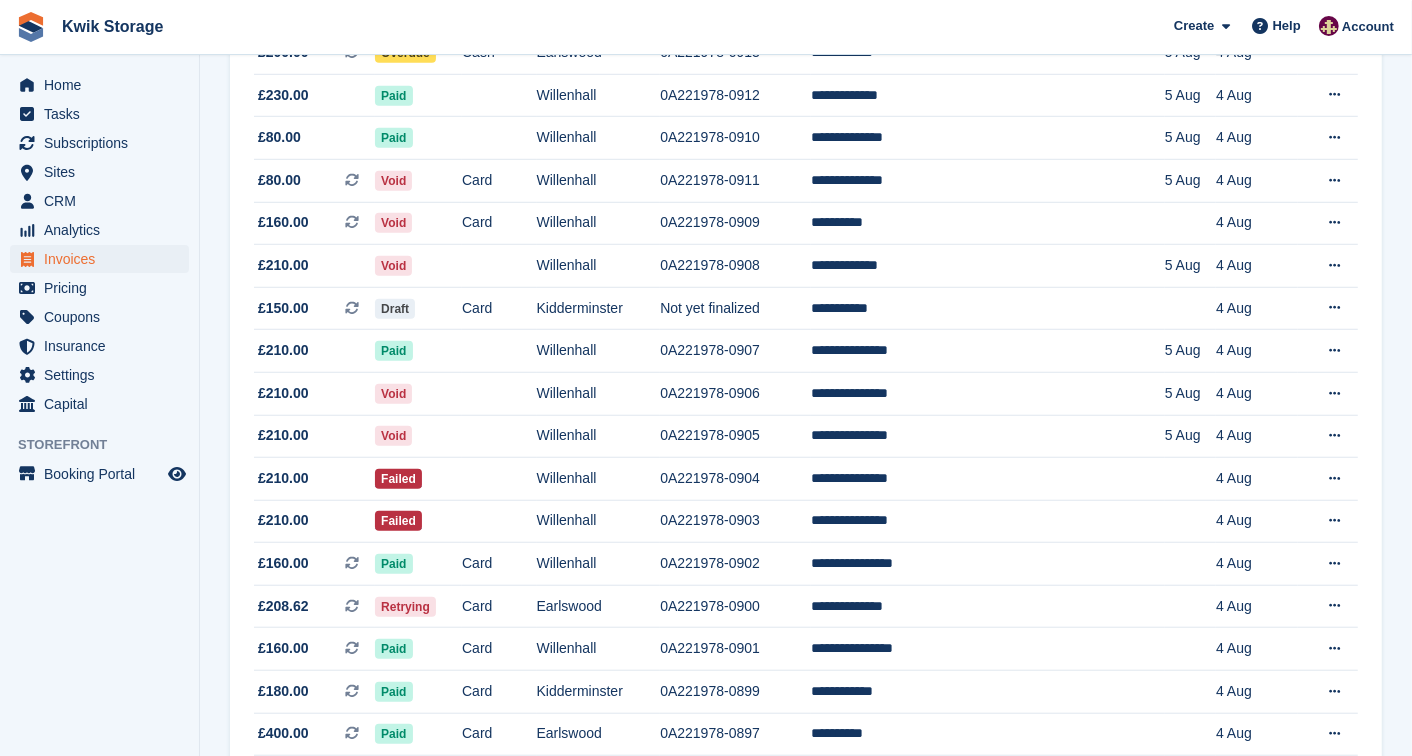scroll, scrollTop: 1200, scrollLeft: 0, axis: vertical 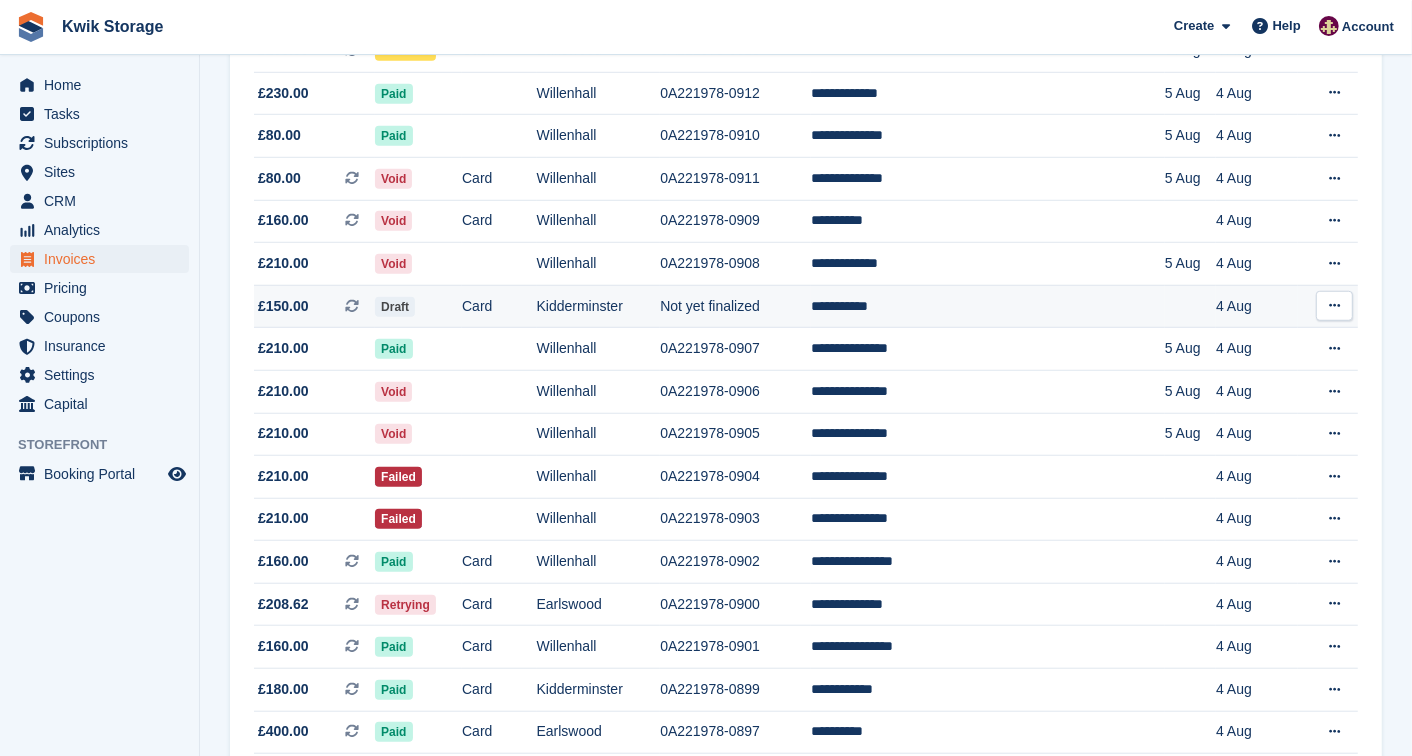 click on "Card" at bounding box center (499, 306) 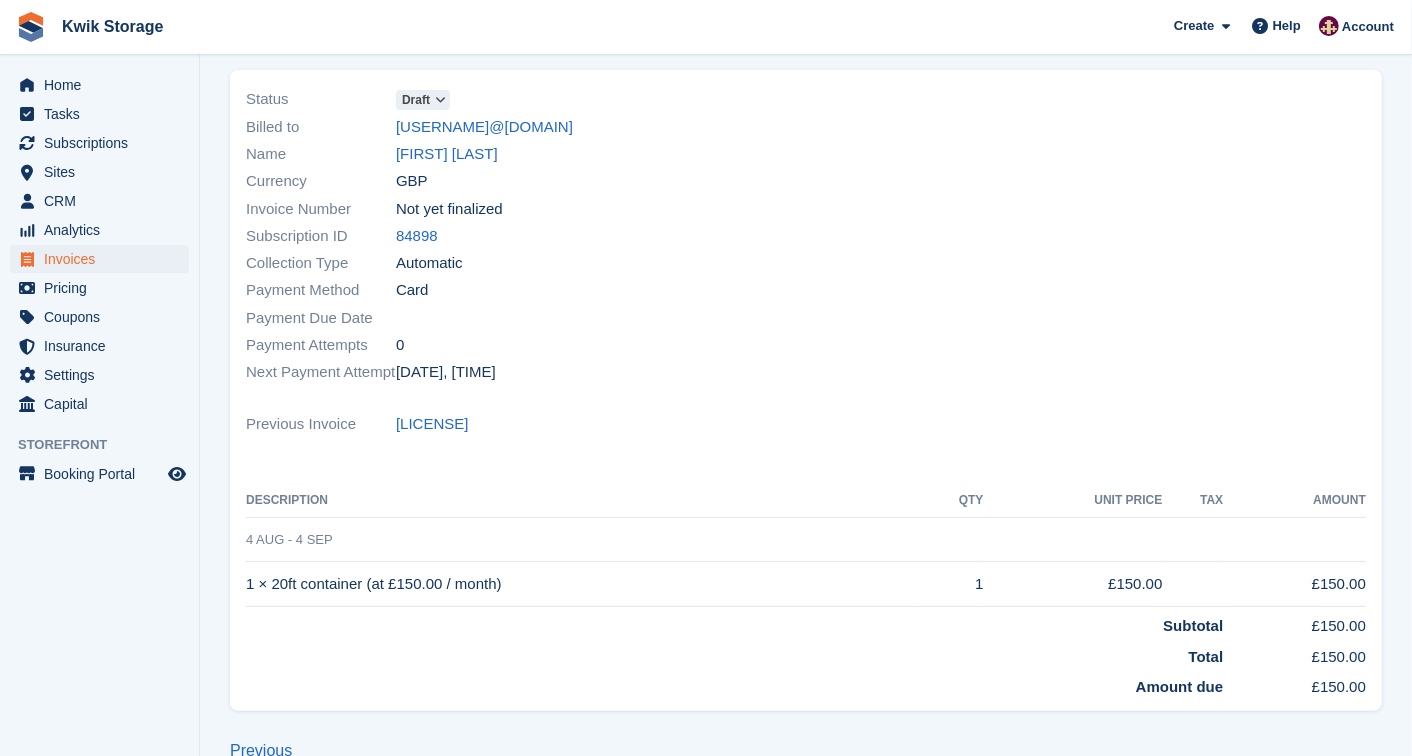 scroll, scrollTop: 171, scrollLeft: 0, axis: vertical 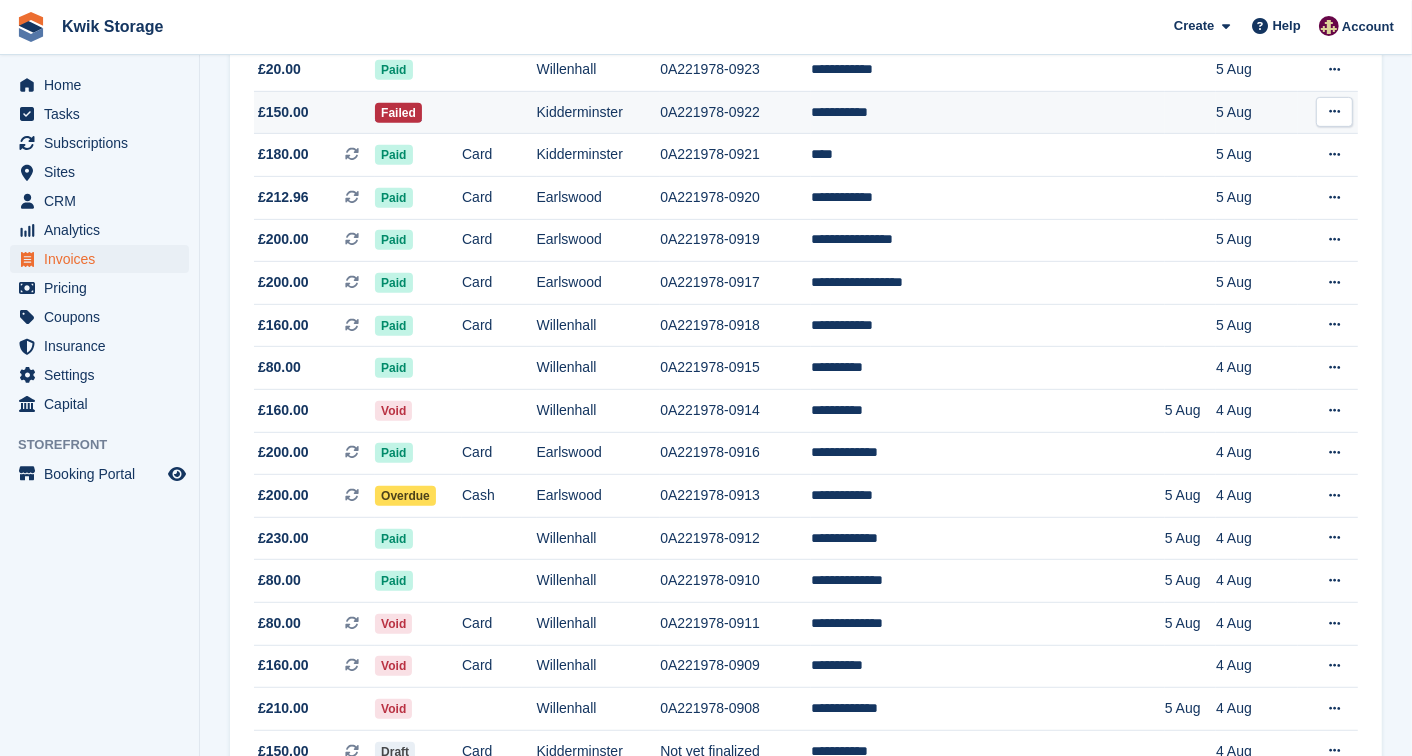 click on "£150.00" at bounding box center [314, 112] 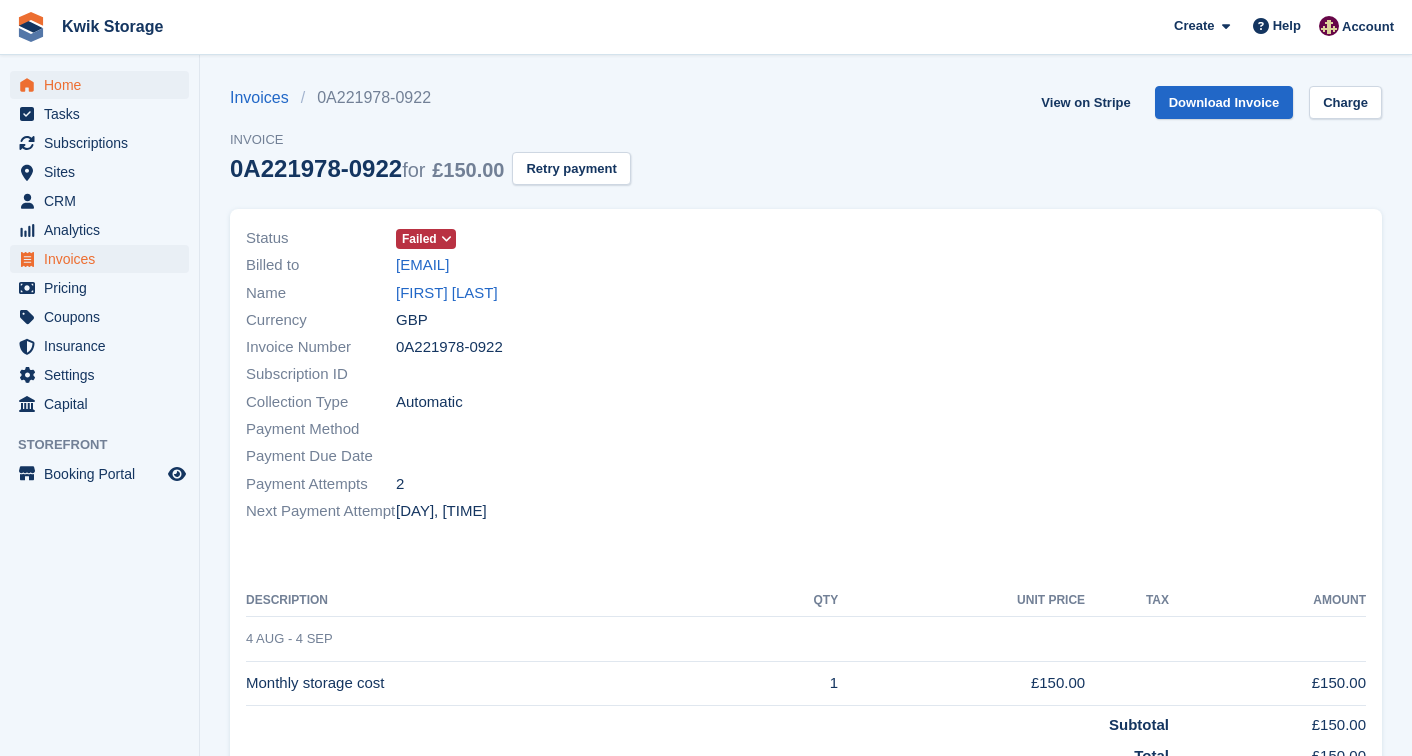 scroll, scrollTop: 0, scrollLeft: 0, axis: both 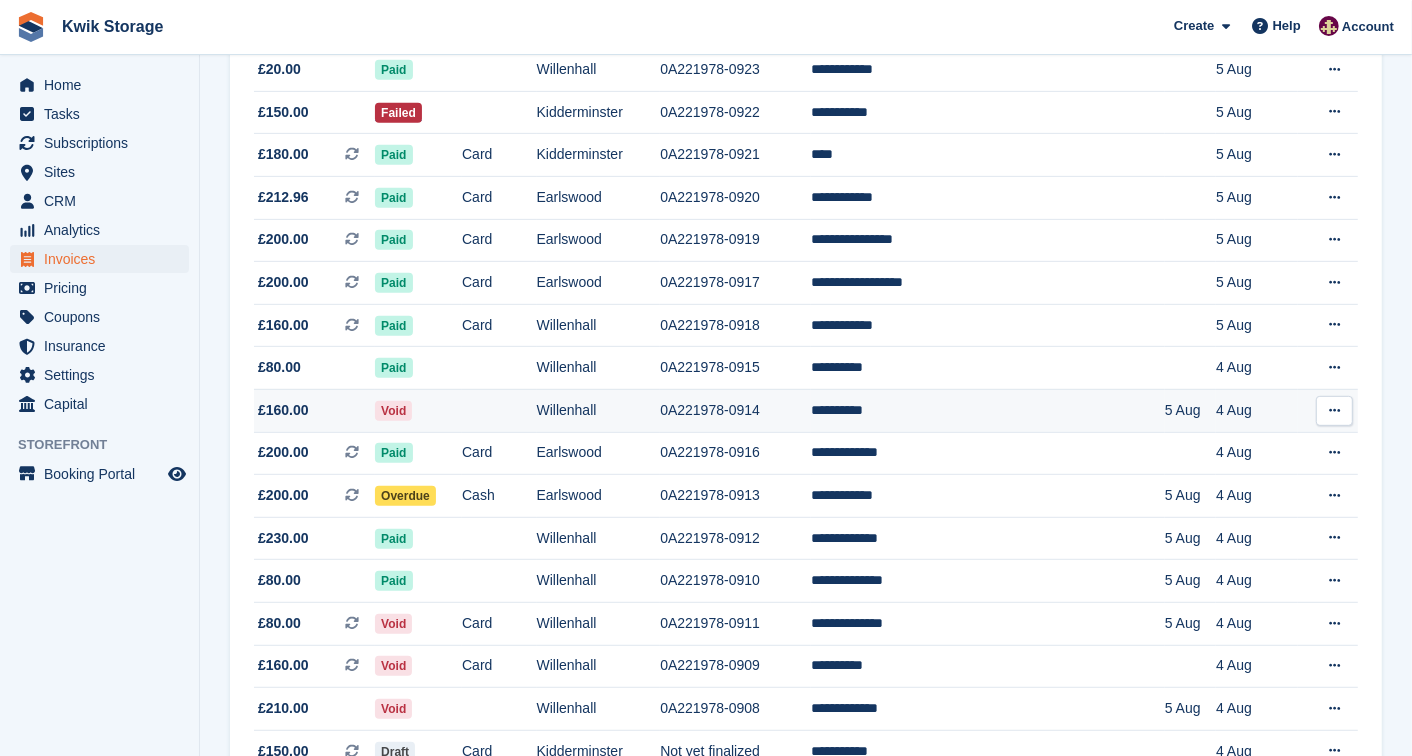 click on "£160.00" at bounding box center [314, 410] 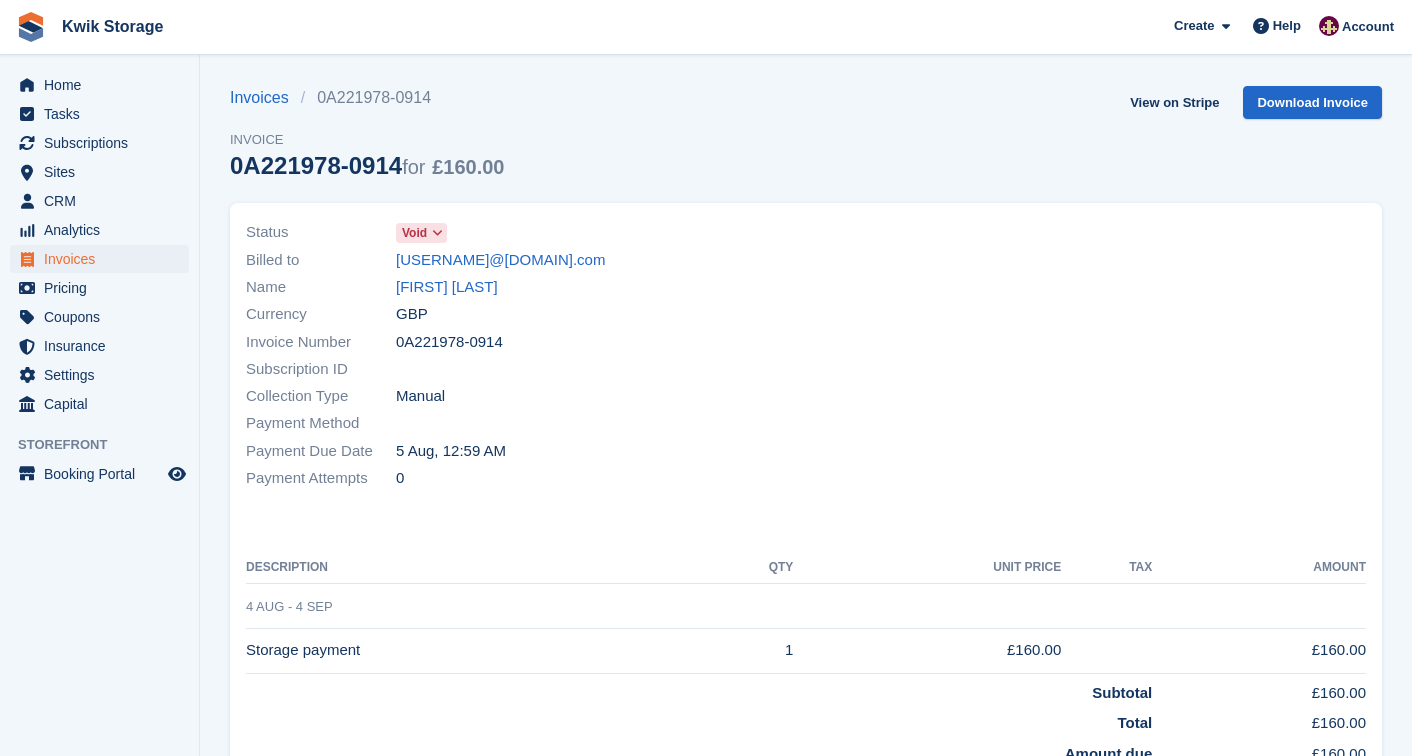 scroll, scrollTop: 0, scrollLeft: 0, axis: both 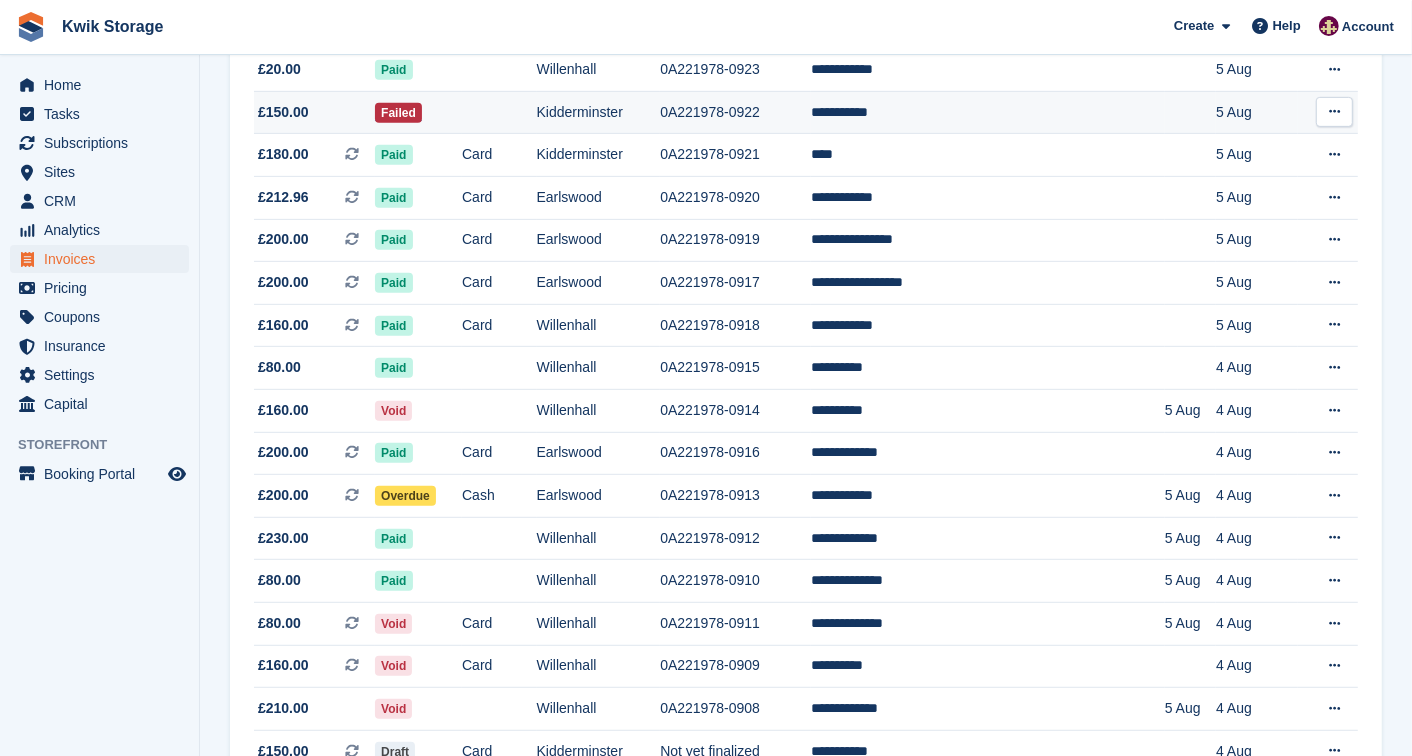 click on "£150.00" at bounding box center (314, 112) 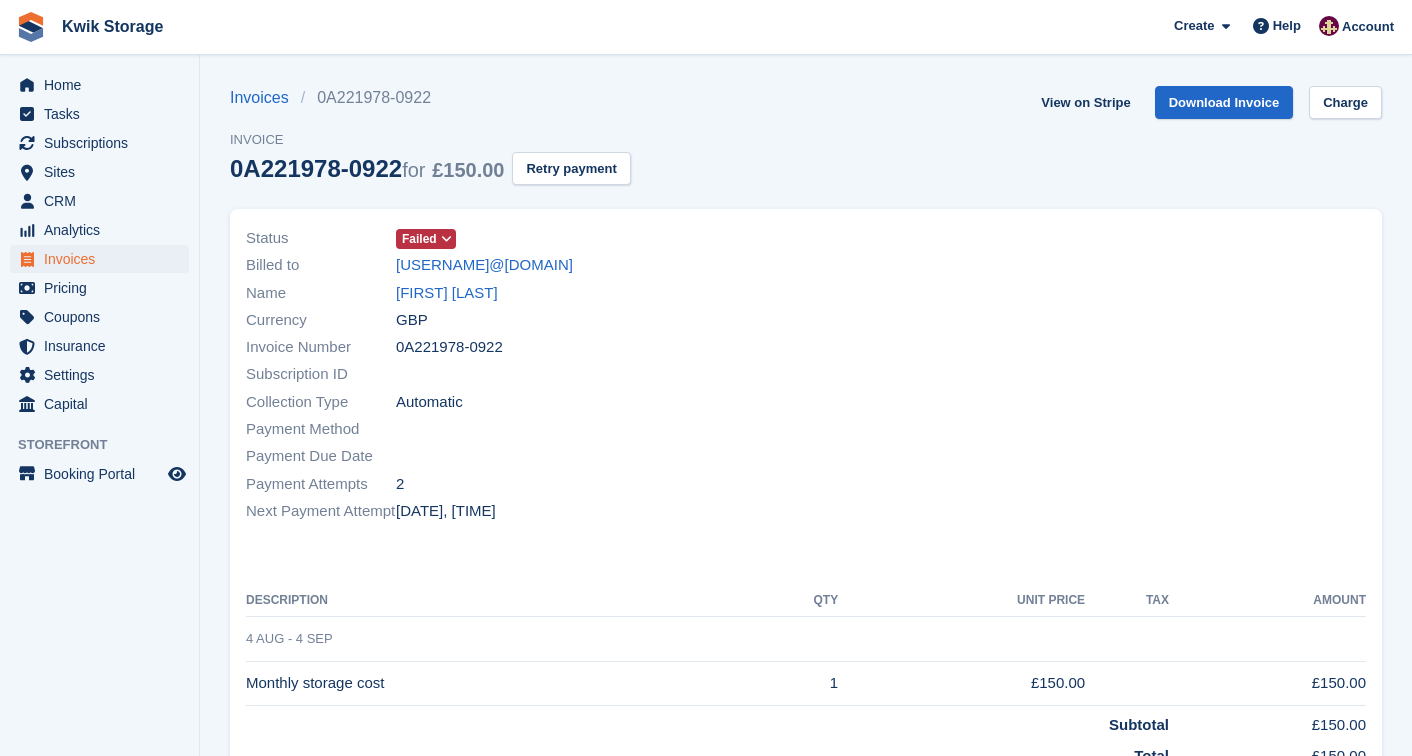 scroll, scrollTop: 0, scrollLeft: 0, axis: both 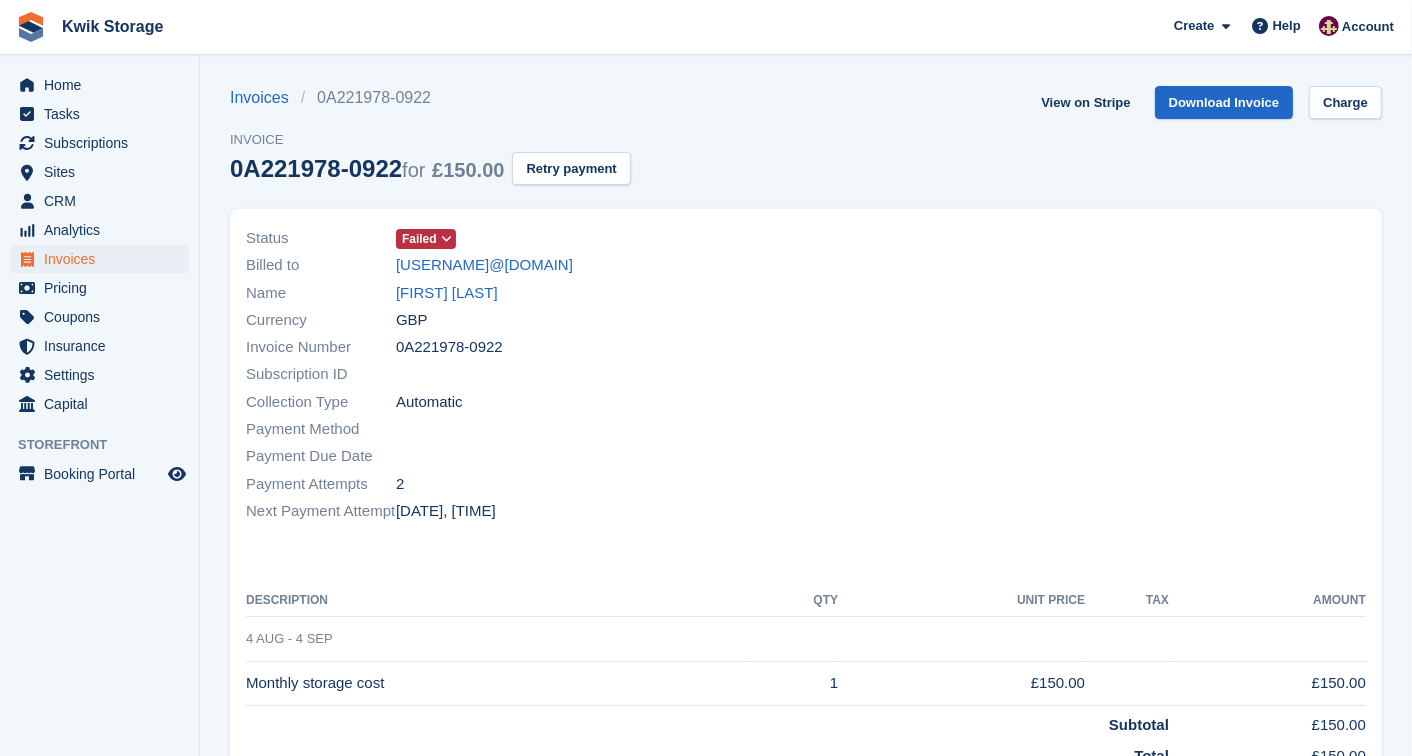 click on "Failed" at bounding box center [419, 239] 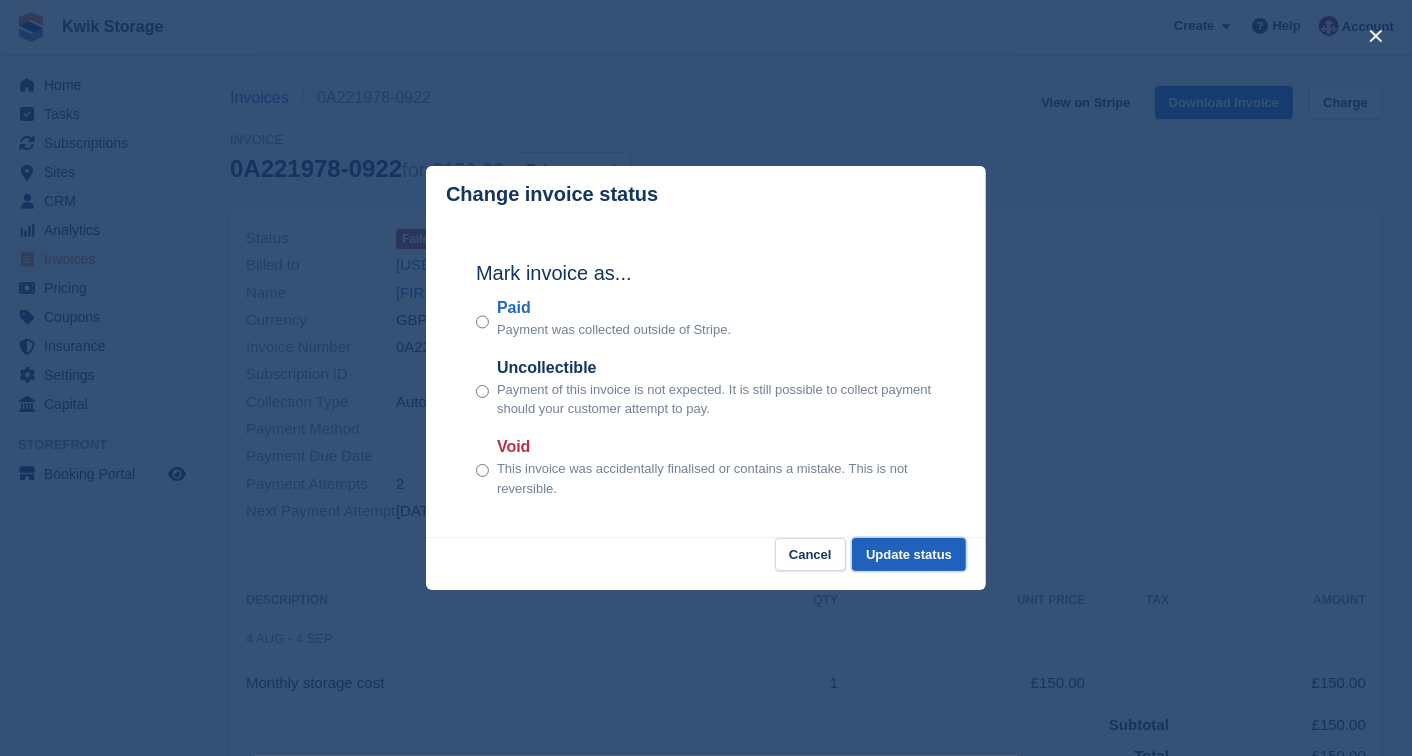 click on "Update status" at bounding box center (909, 554) 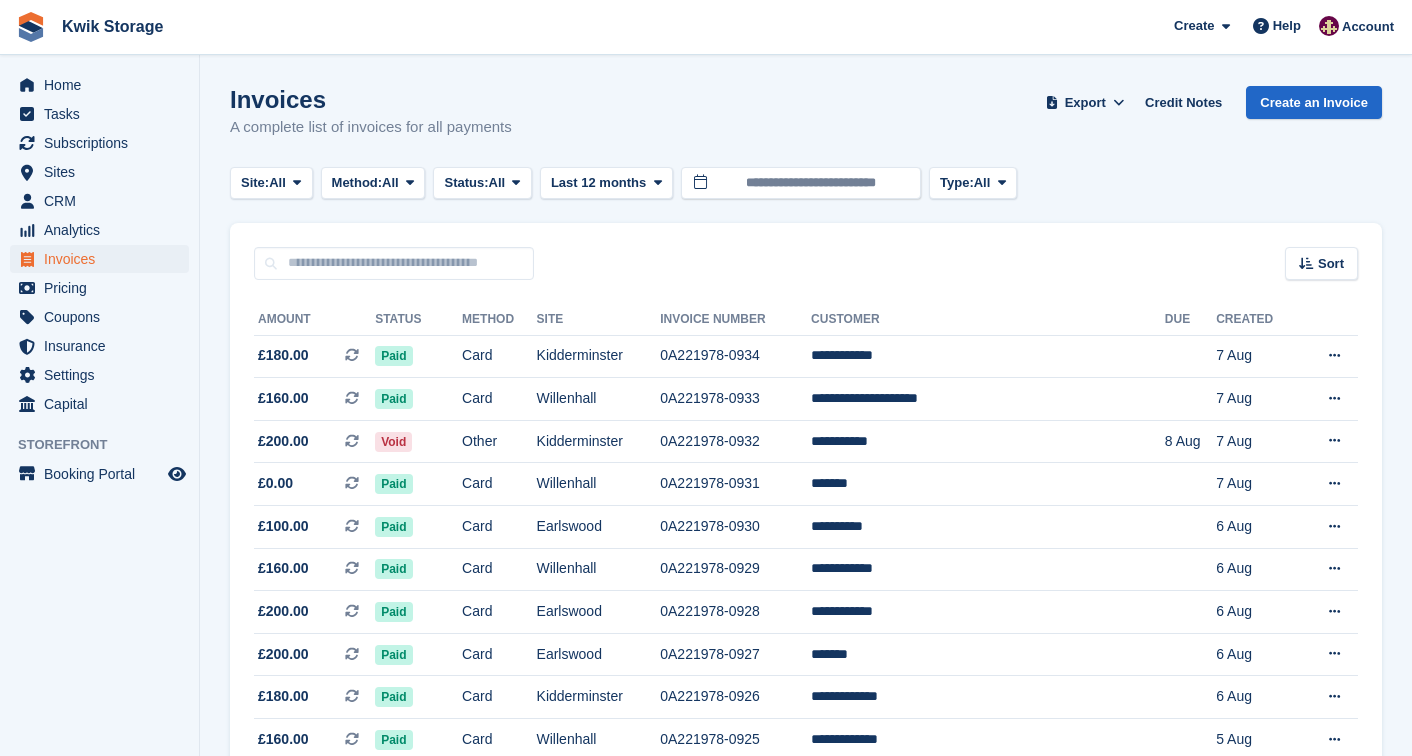 scroll, scrollTop: 755, scrollLeft: 0, axis: vertical 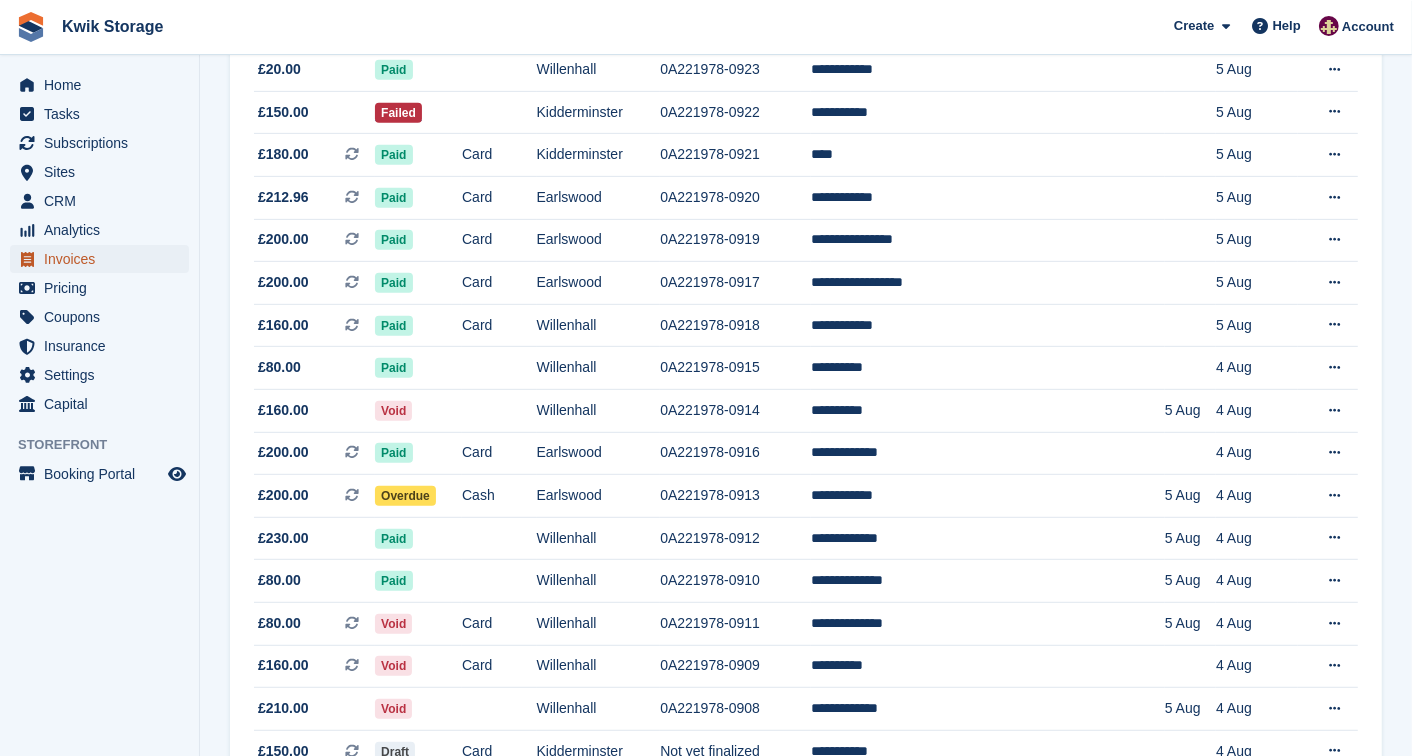 click on "Invoices" at bounding box center (104, 259) 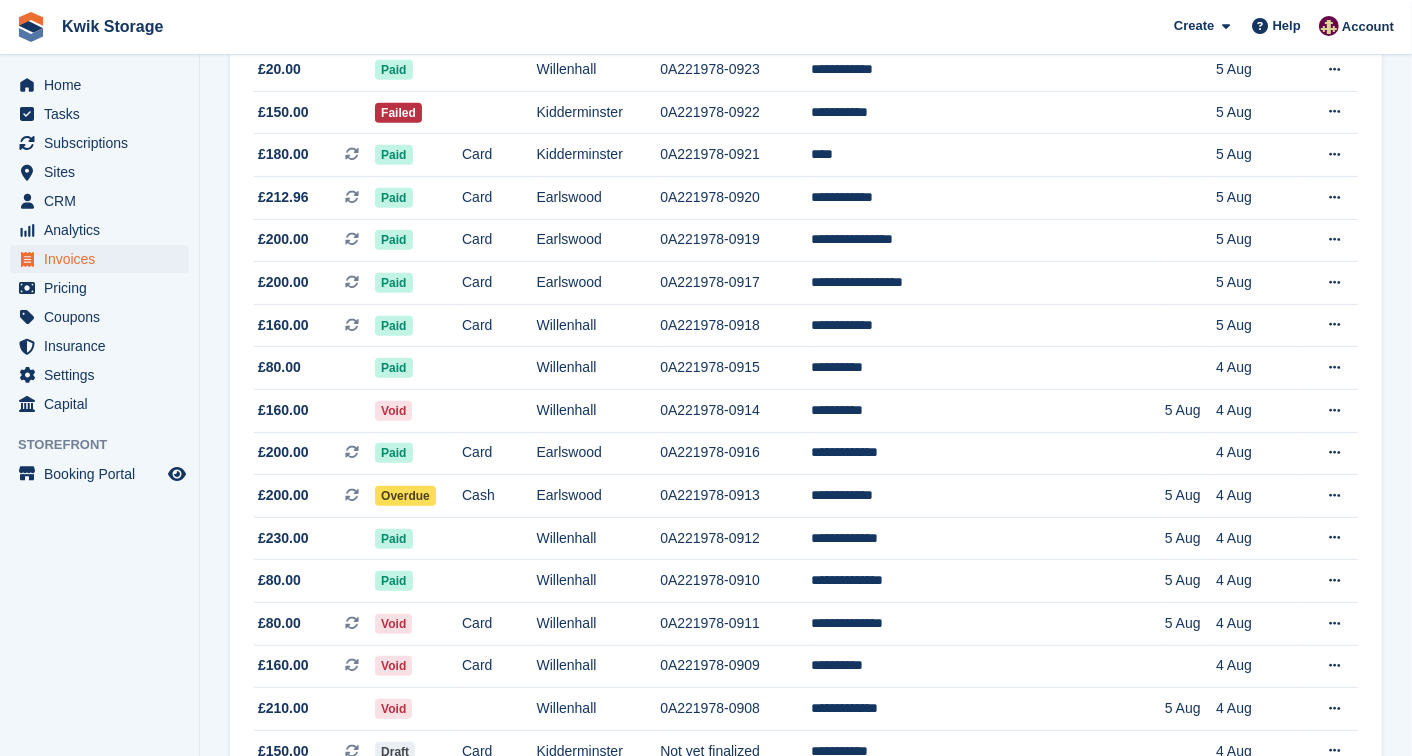 scroll, scrollTop: 0, scrollLeft: 0, axis: both 